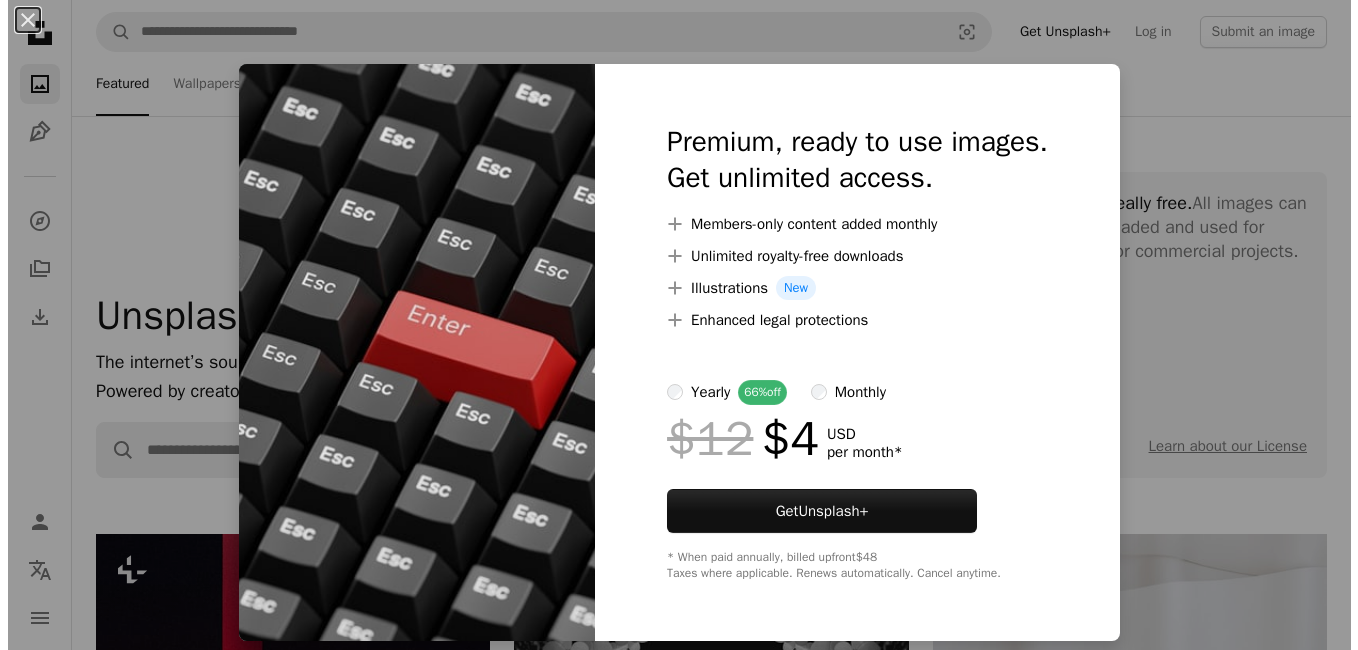 scroll, scrollTop: 1680, scrollLeft: 0, axis: vertical 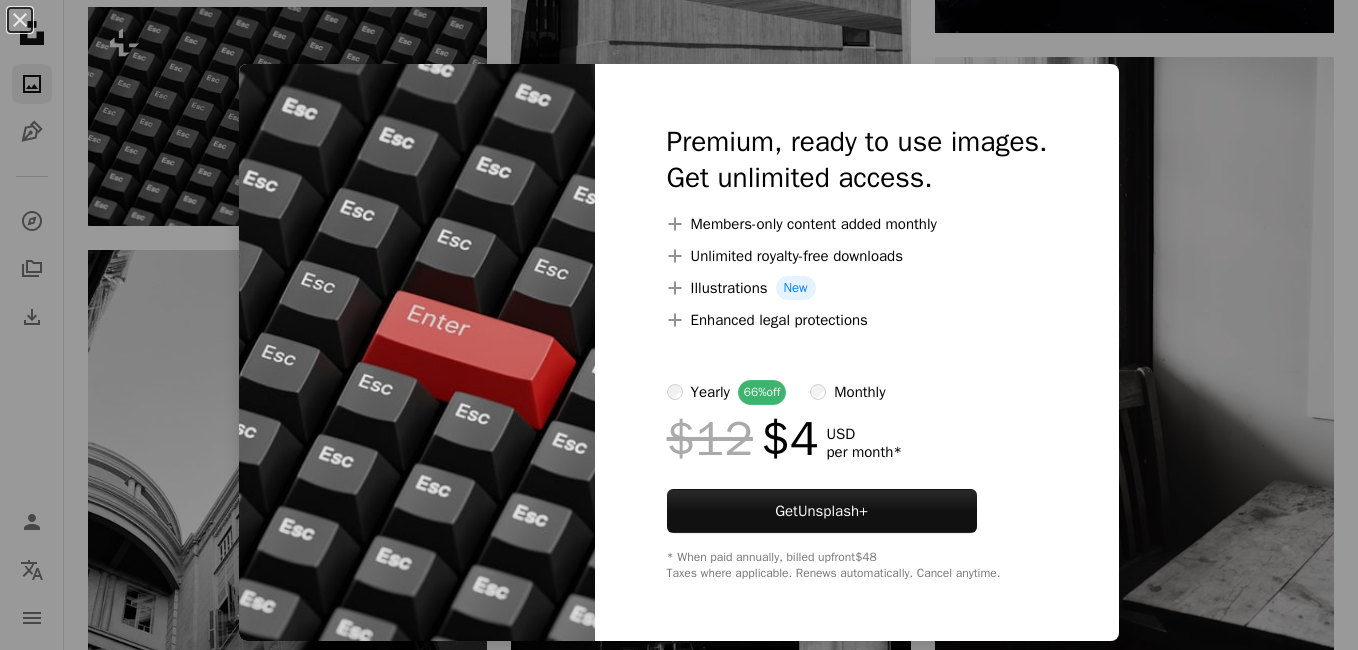 click at bounding box center [417, 352] 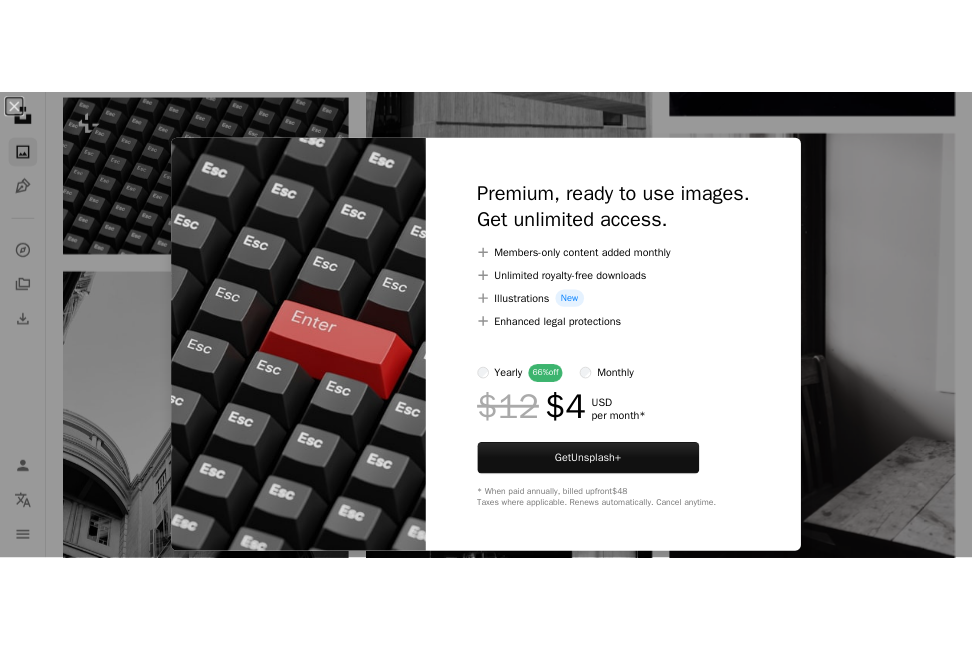 scroll, scrollTop: 1324, scrollLeft: 0, axis: vertical 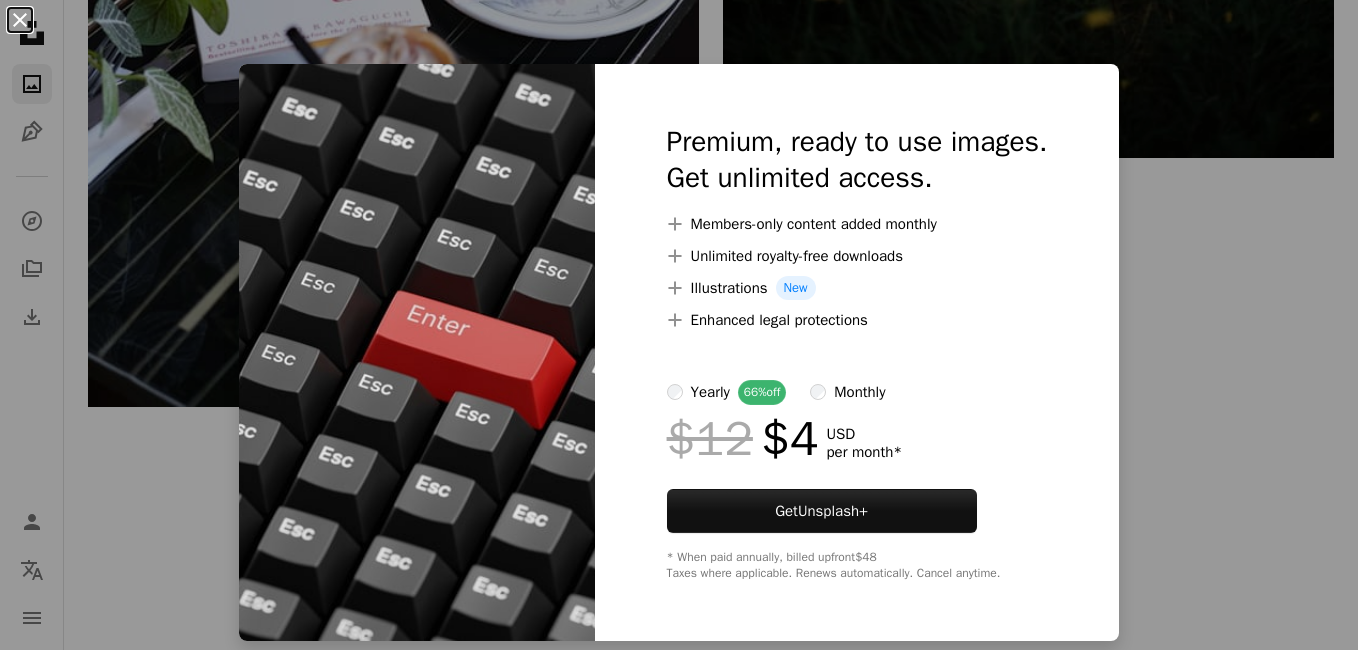 click on "An X shape" at bounding box center (20, 20) 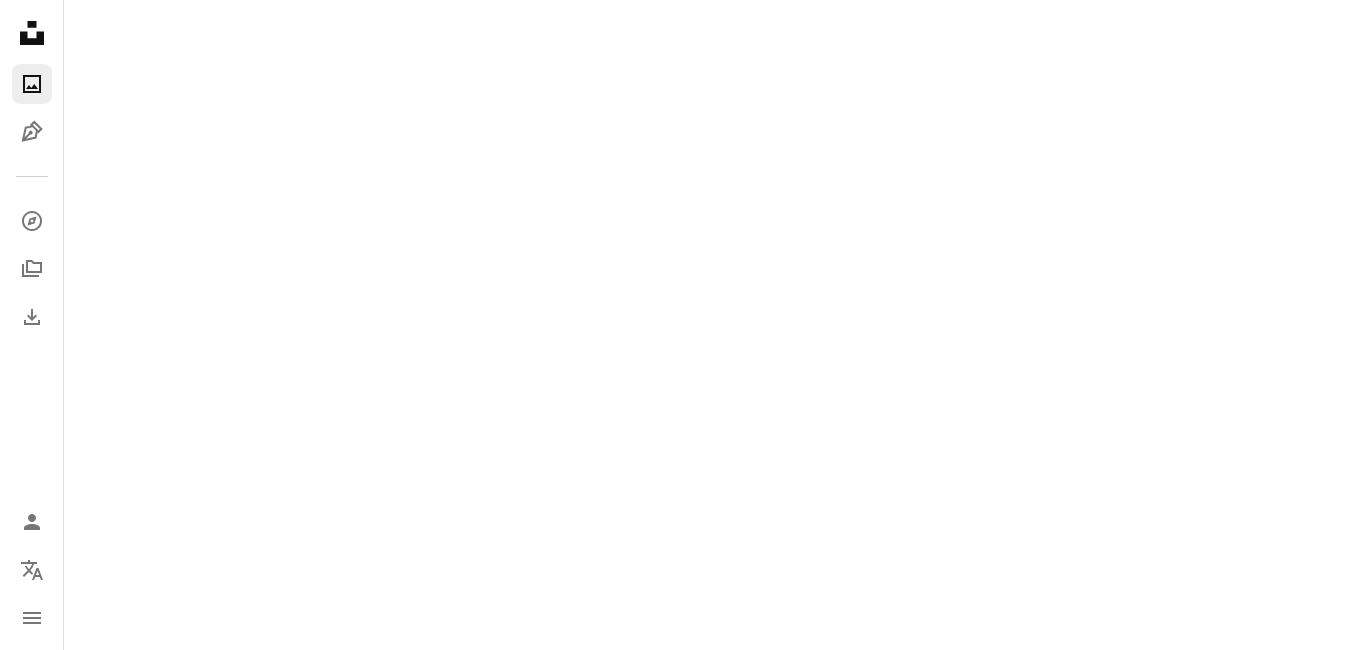 scroll, scrollTop: 1680, scrollLeft: 0, axis: vertical 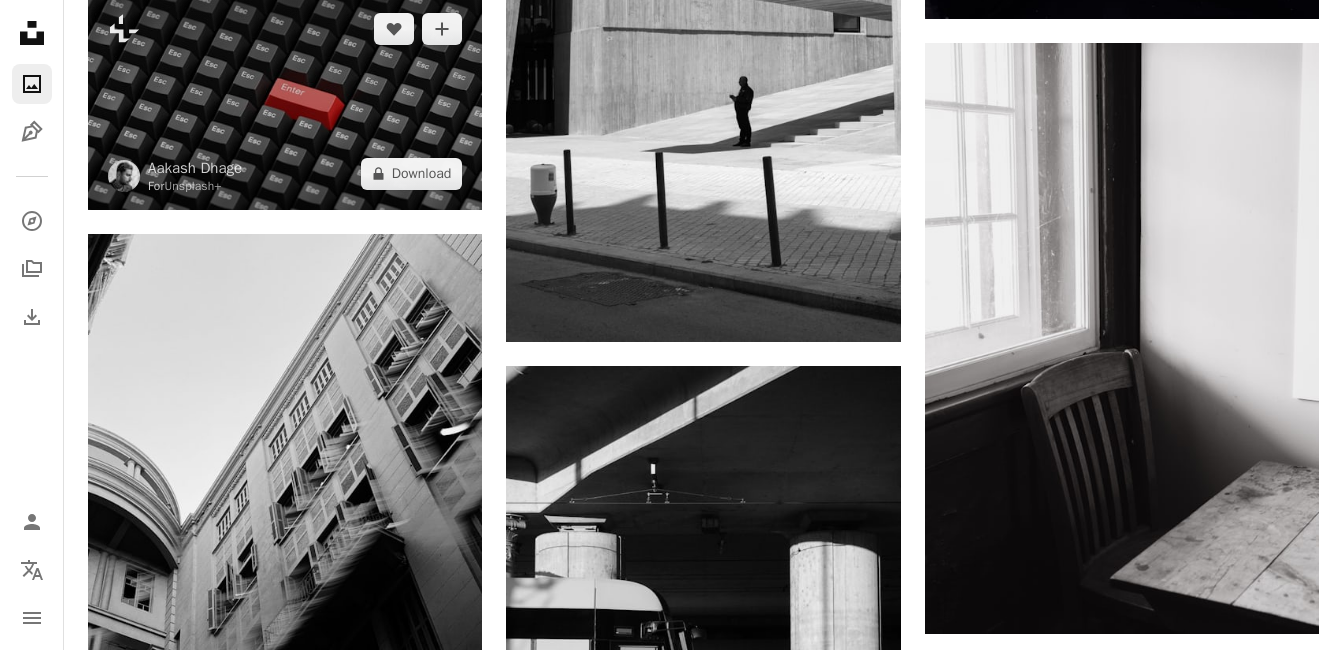 click at bounding box center [285, 101] 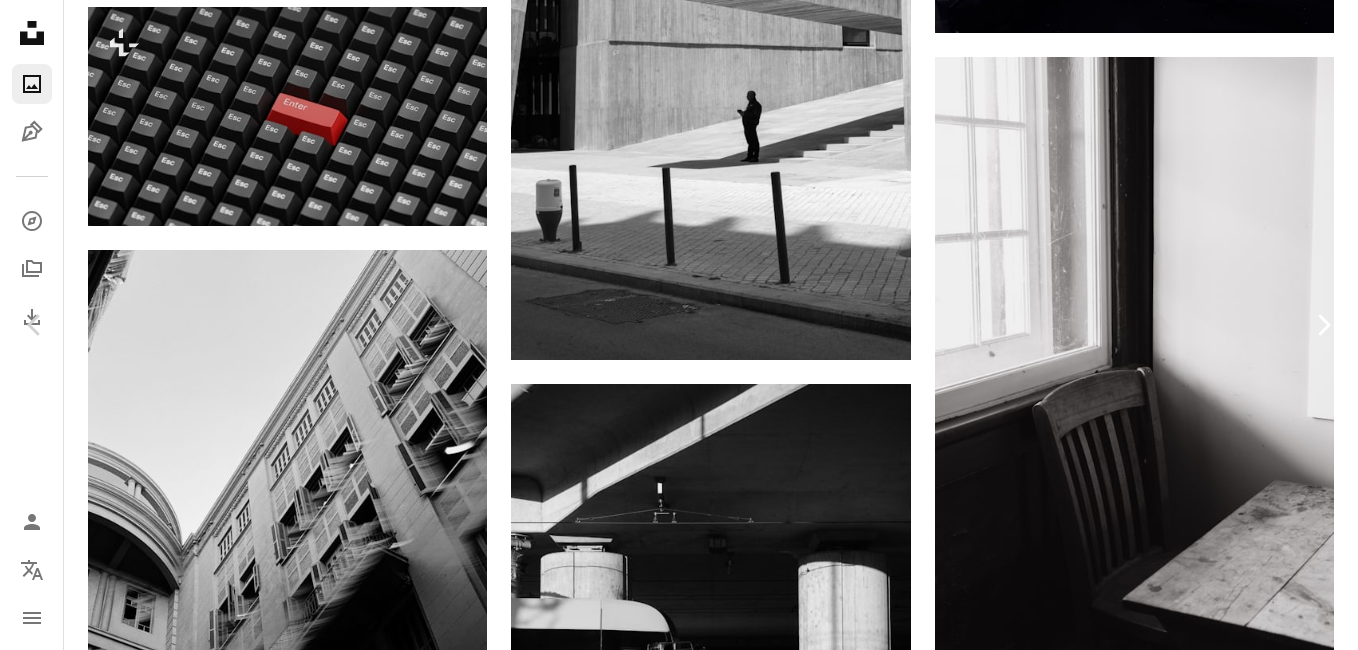 click on "Chevron right" at bounding box center [1323, 325] 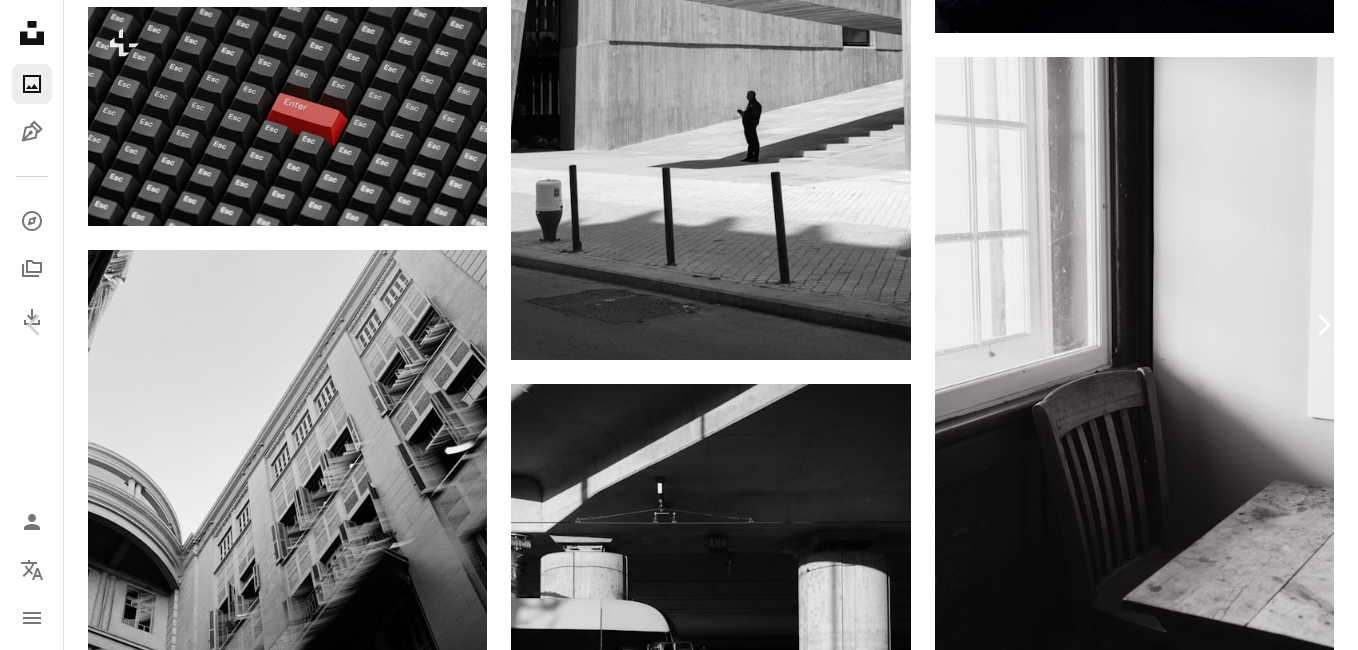click on "Chevron right" at bounding box center [1323, 325] 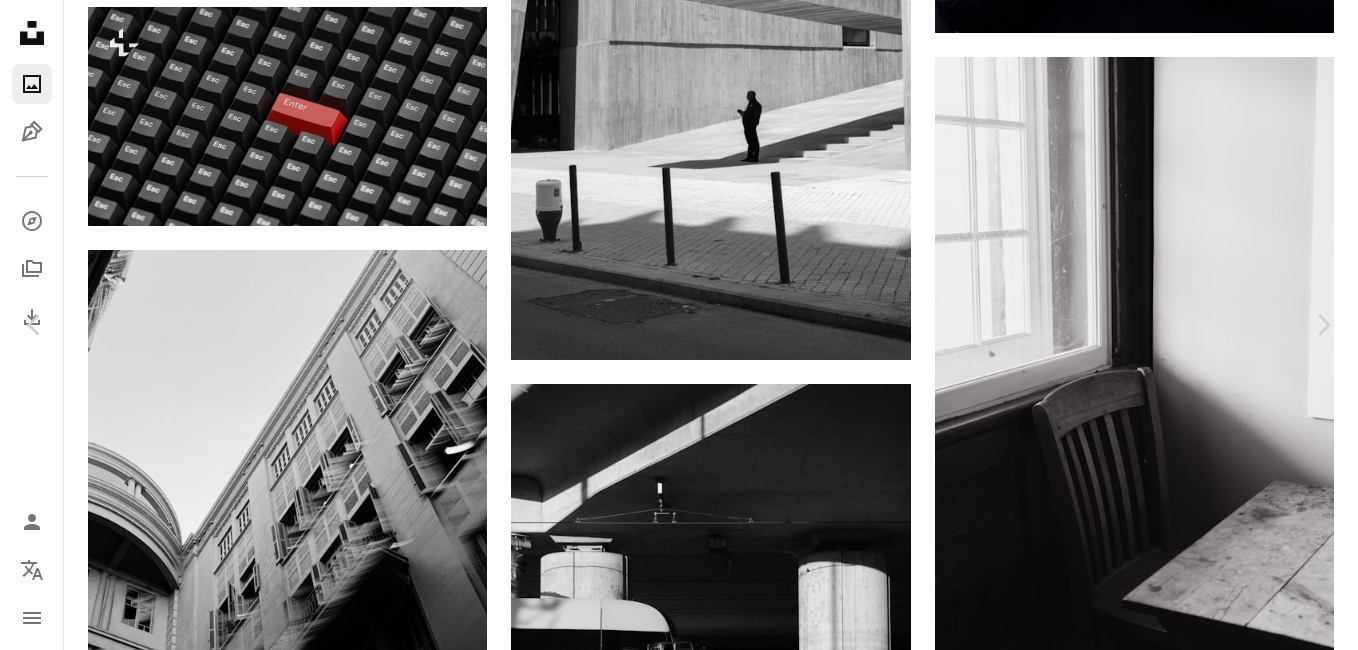 drag, startPoint x: 233, startPoint y: 480, endPoint x: 153, endPoint y: 405, distance: 109.65856 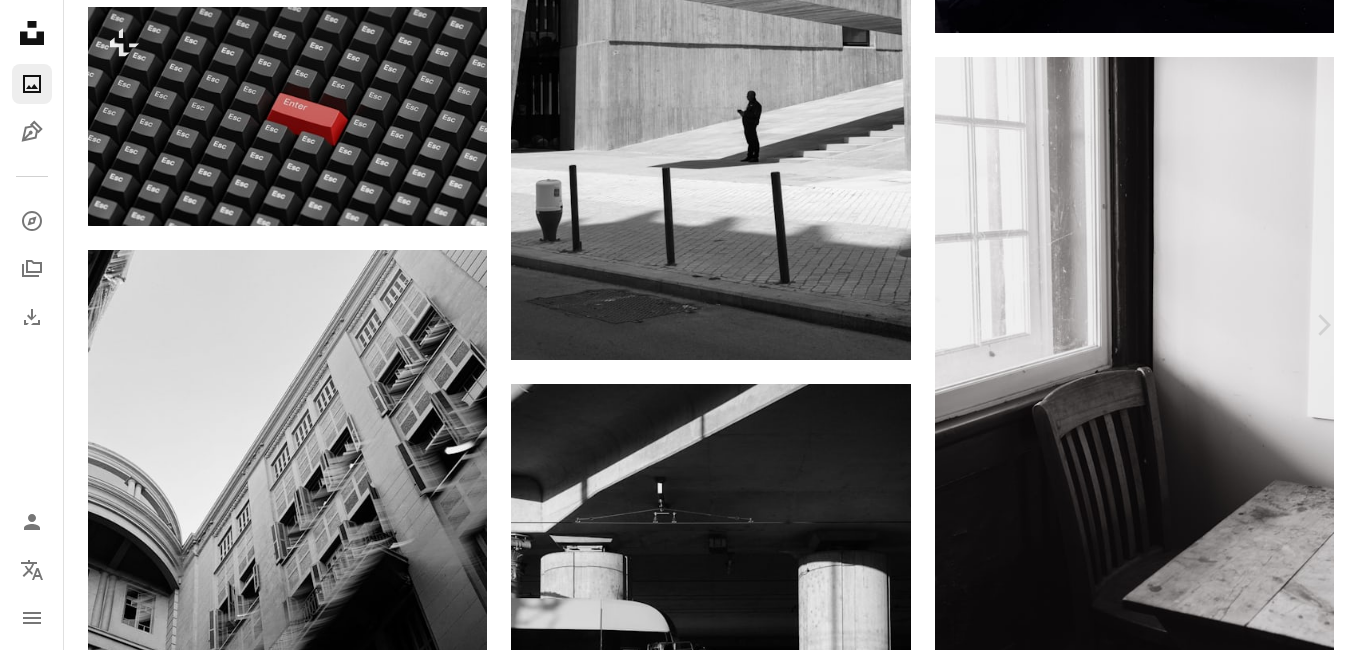 click on "Chevron left" at bounding box center [35, 325] 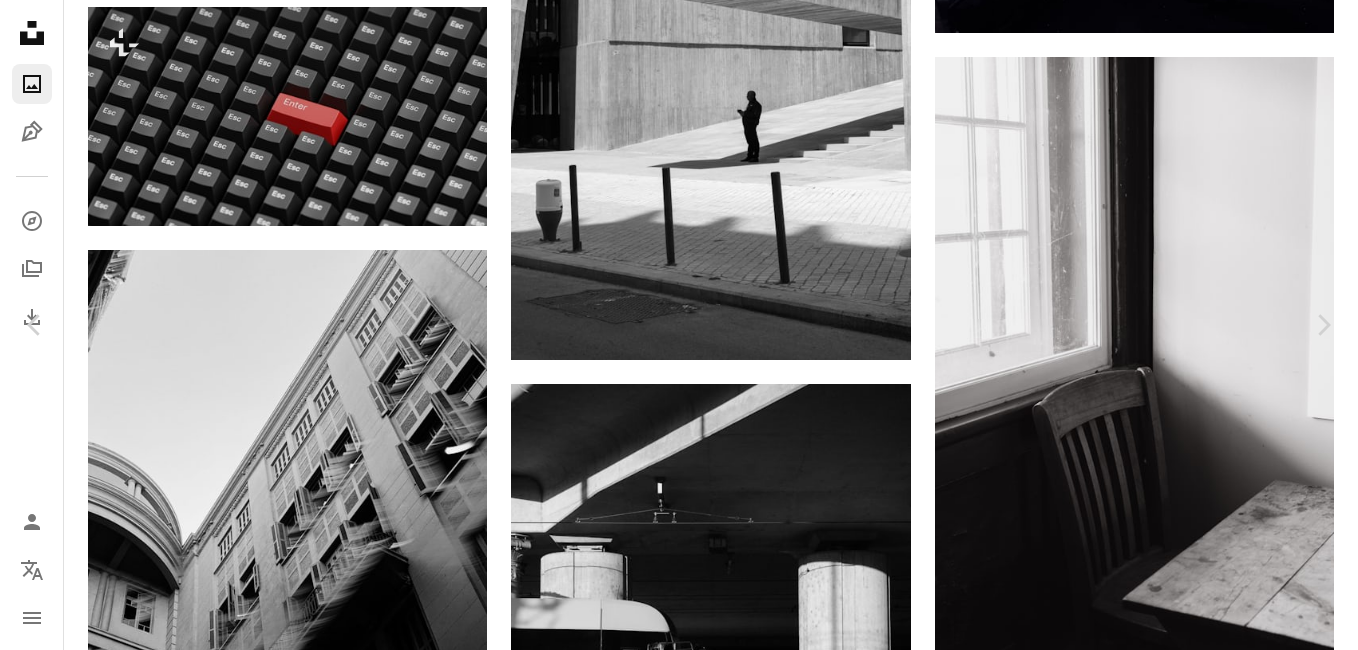click on "Nellie Adamyan" at bounding box center [187, 24356] 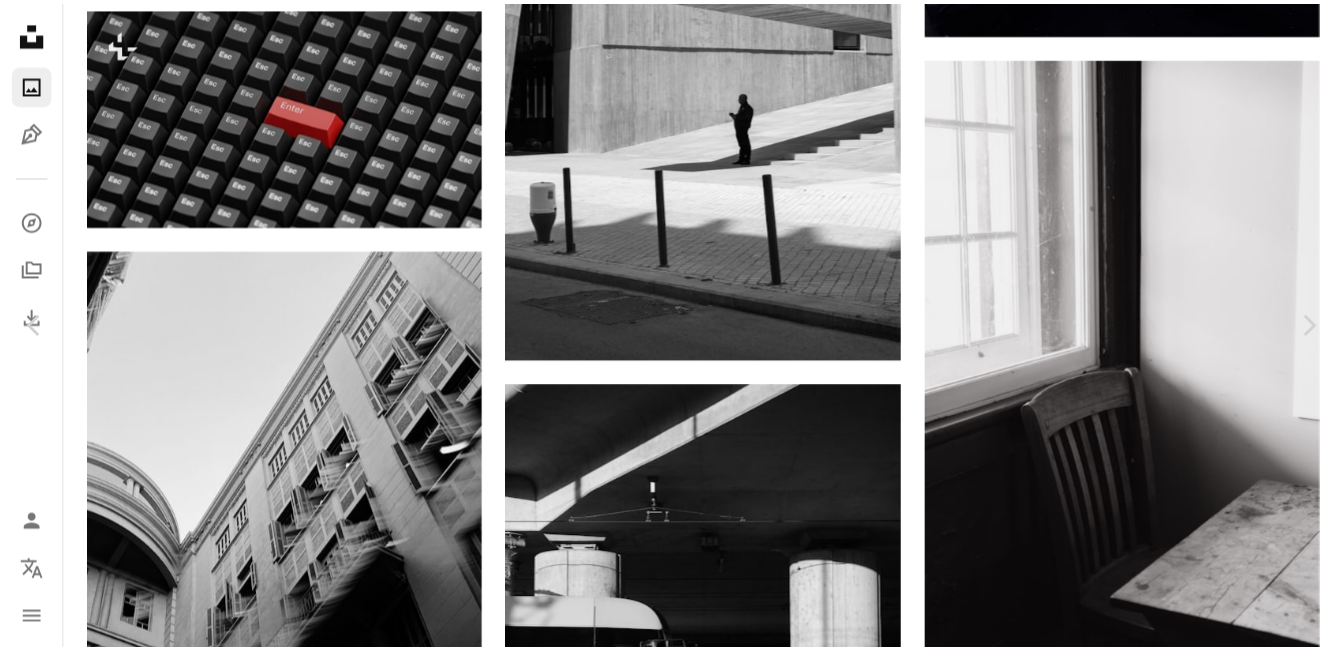 scroll, scrollTop: 0, scrollLeft: 0, axis: both 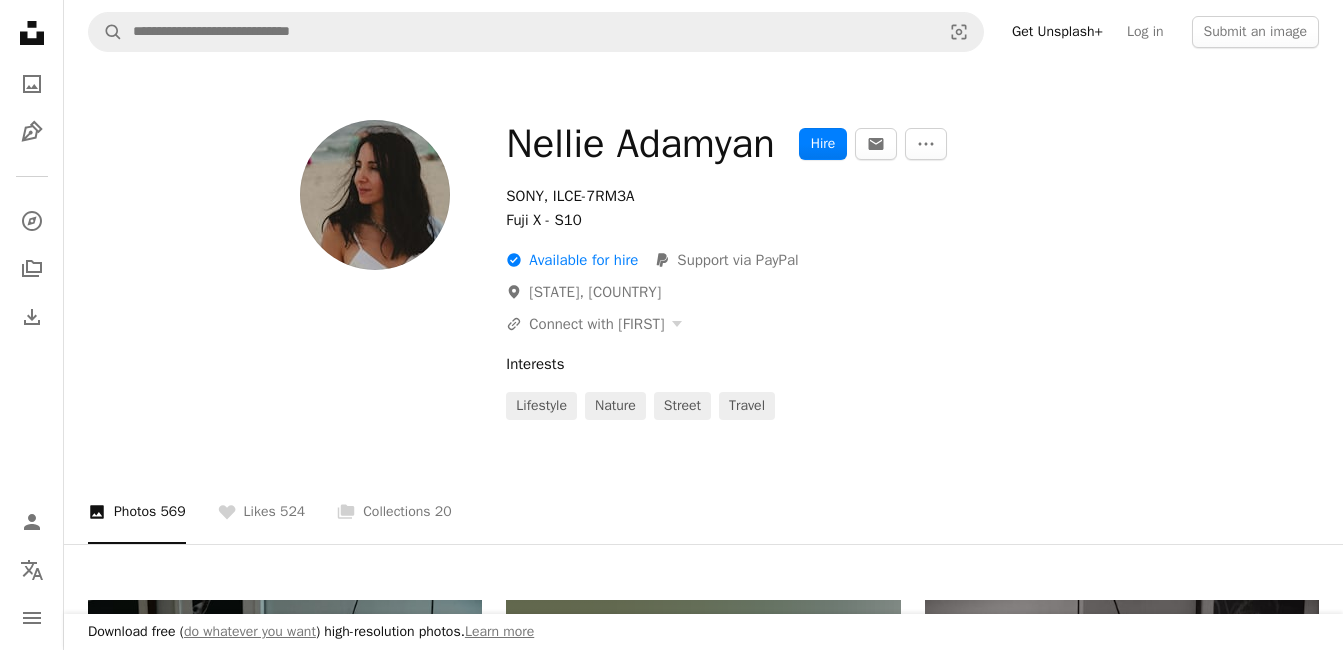 click on "A URL sharing icon (chains) Connect with [FIRST]" at bounding box center (912, 324) 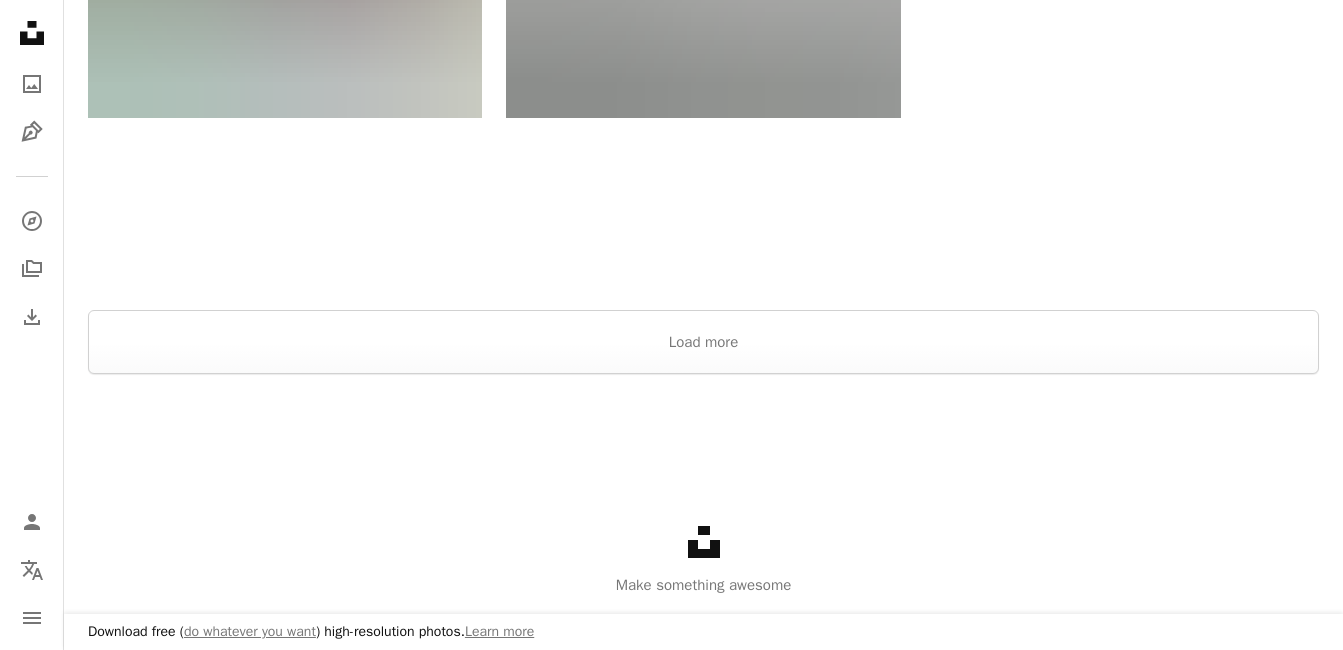 scroll, scrollTop: 4872, scrollLeft: 0, axis: vertical 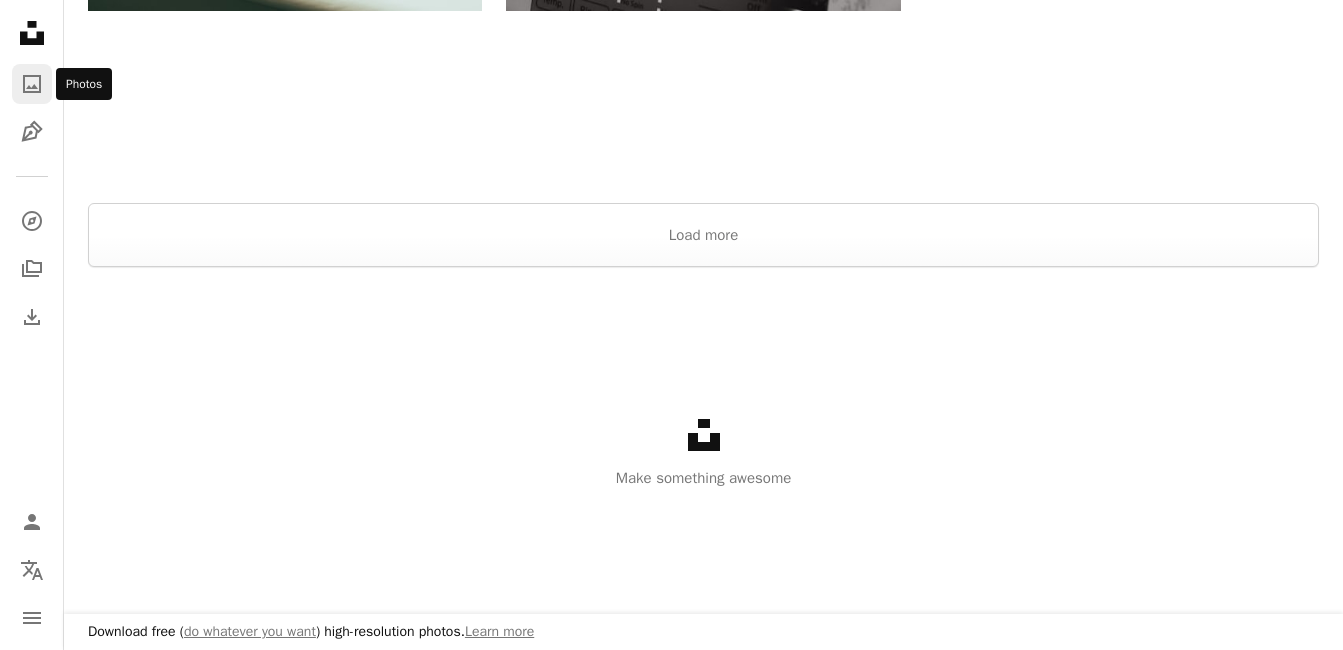 click on "A photo" 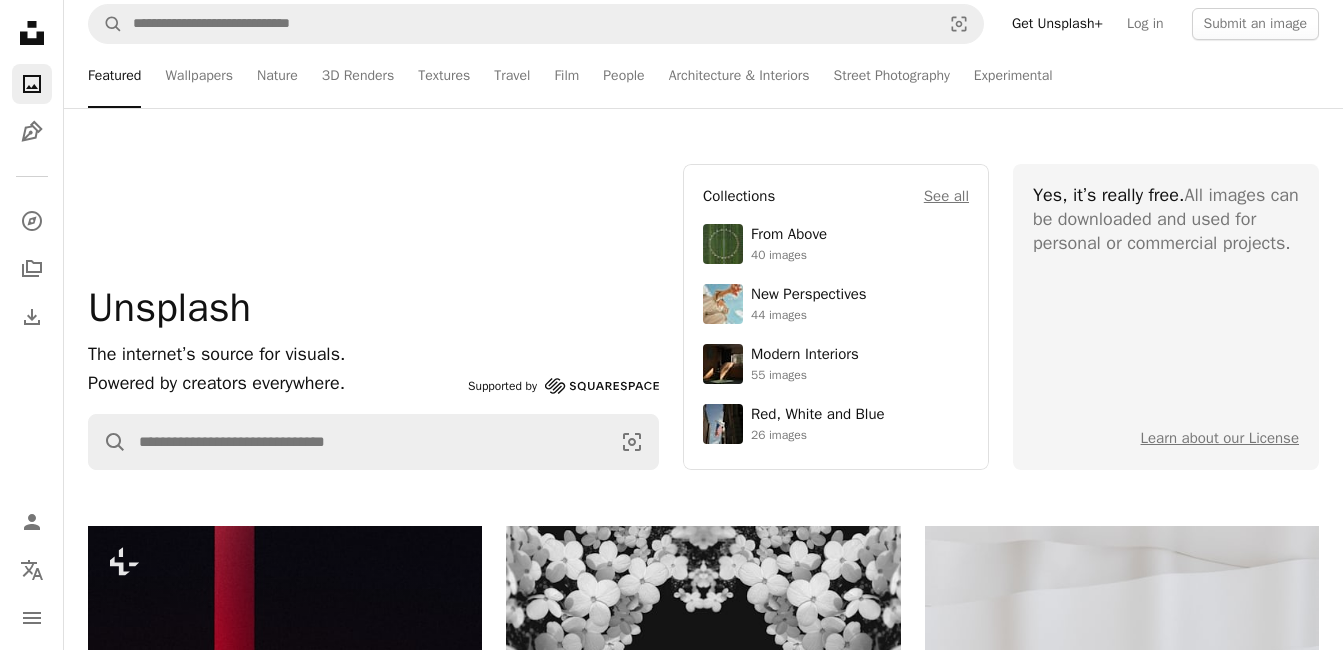 scroll, scrollTop: 17, scrollLeft: 0, axis: vertical 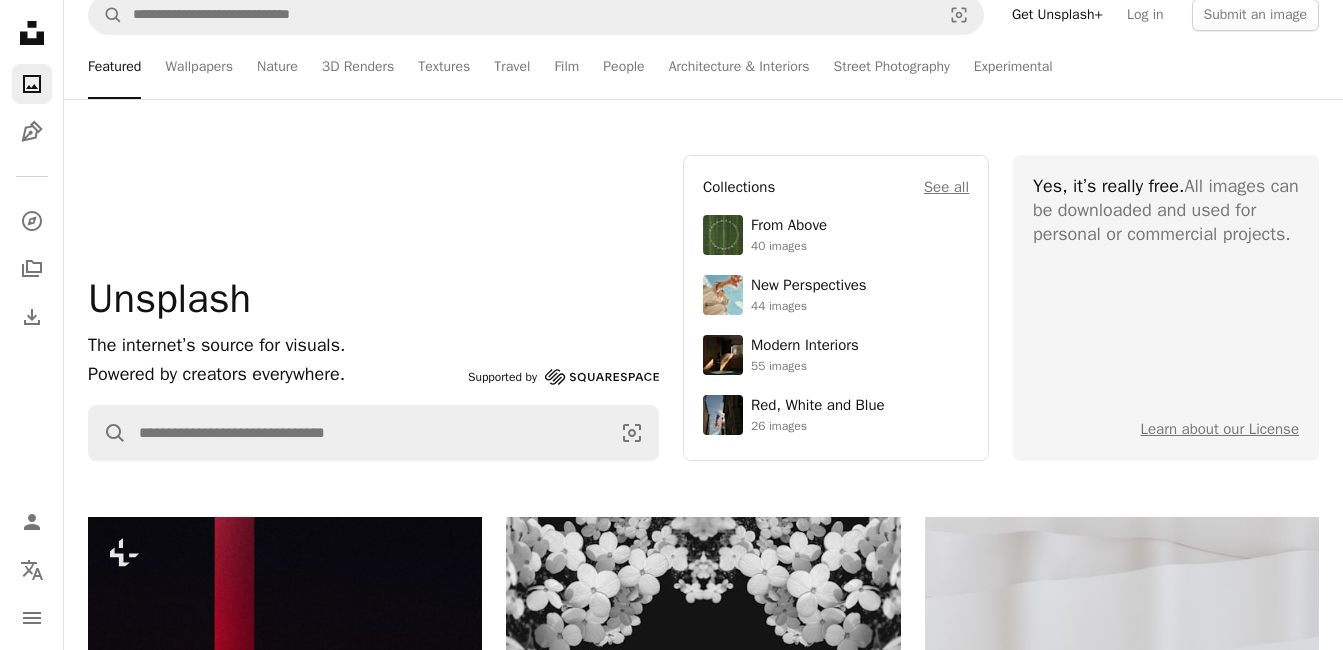 drag, startPoint x: 963, startPoint y: 465, endPoint x: 1361, endPoint y: 282, distance: 438.05594 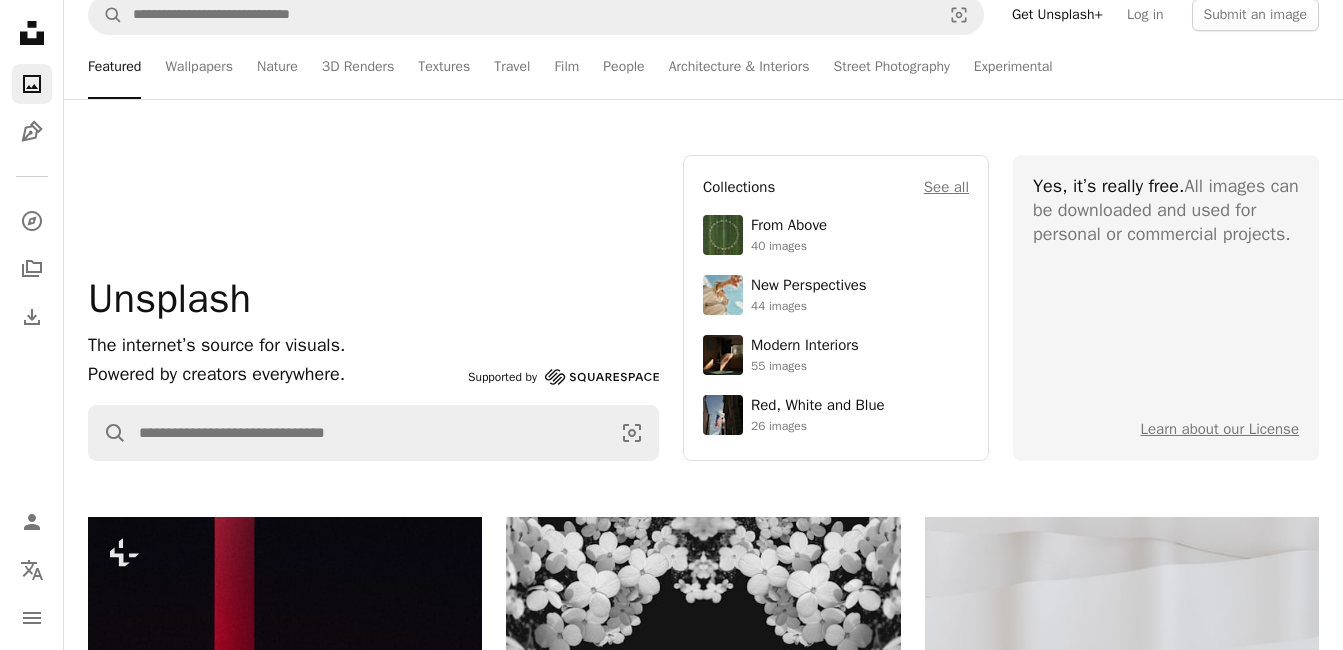 scroll, scrollTop: 585, scrollLeft: 0, axis: vertical 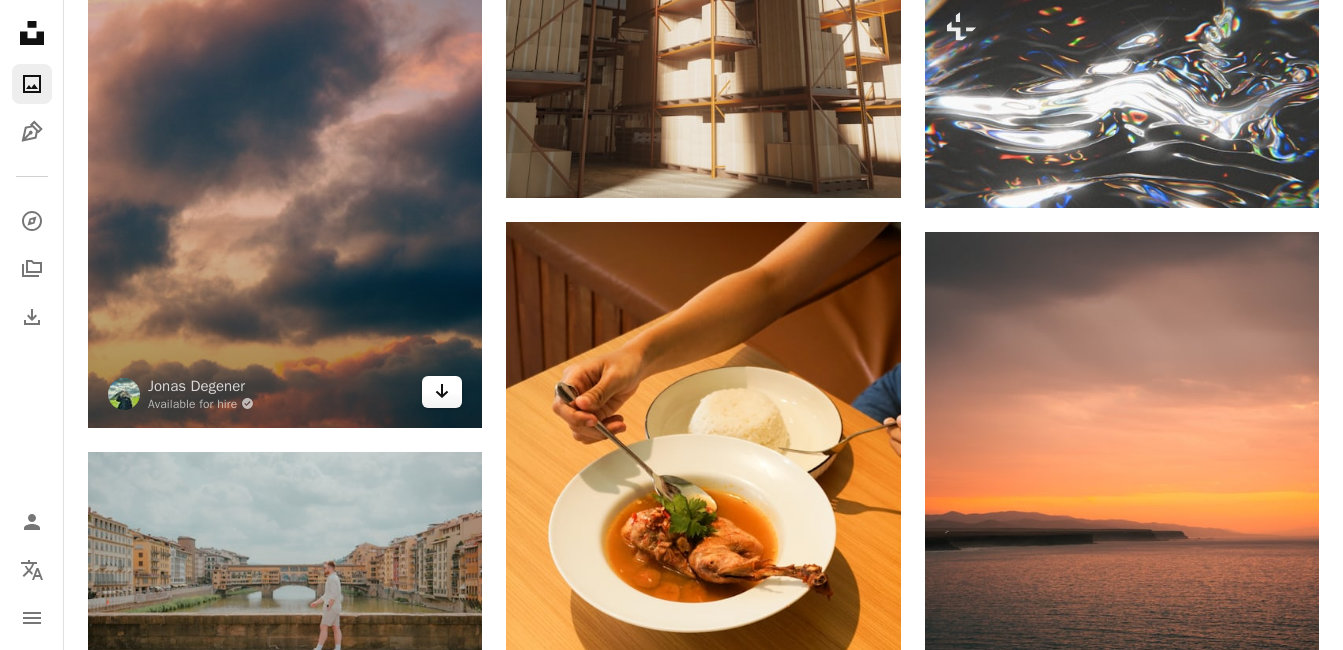 click on "Arrow pointing down" 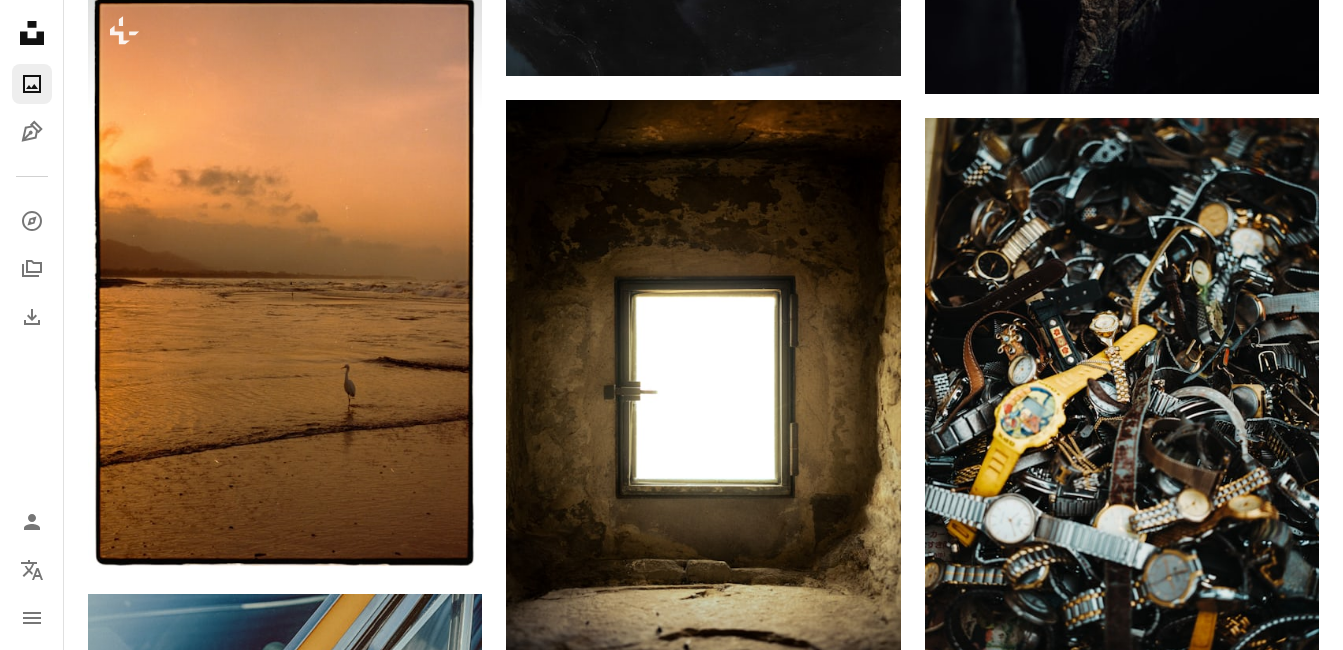 scroll, scrollTop: 76942, scrollLeft: 0, axis: vertical 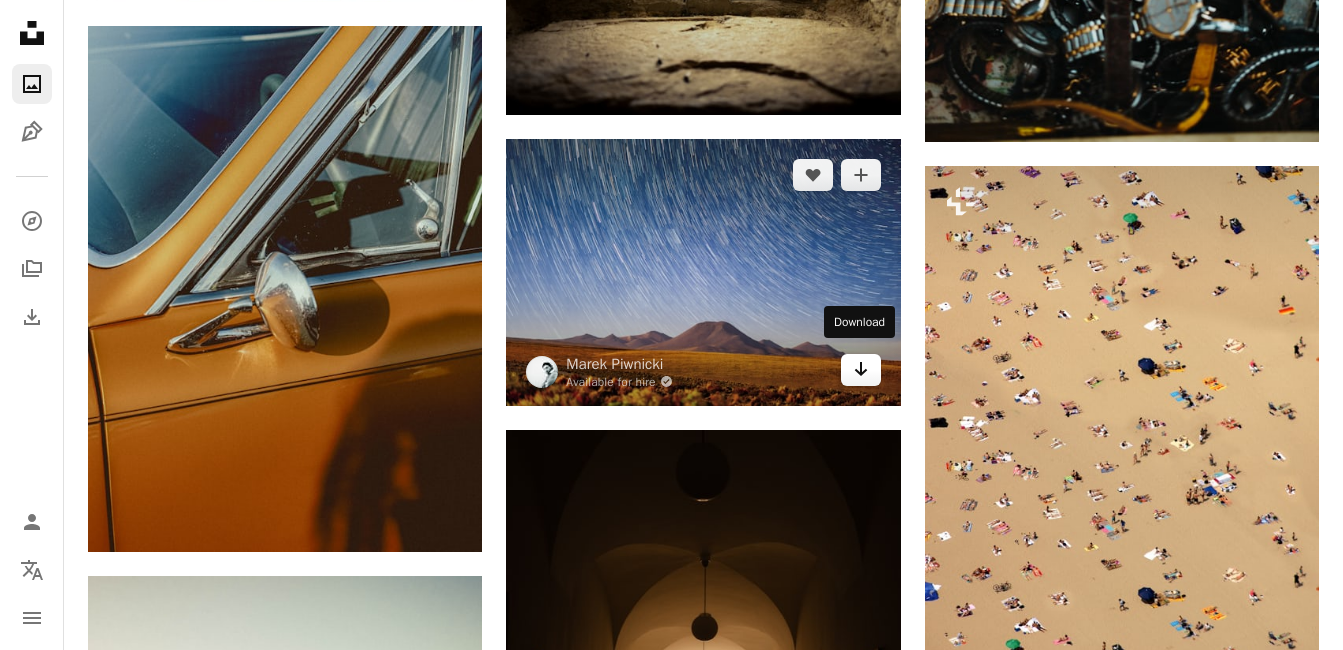 click on "Arrow pointing down" 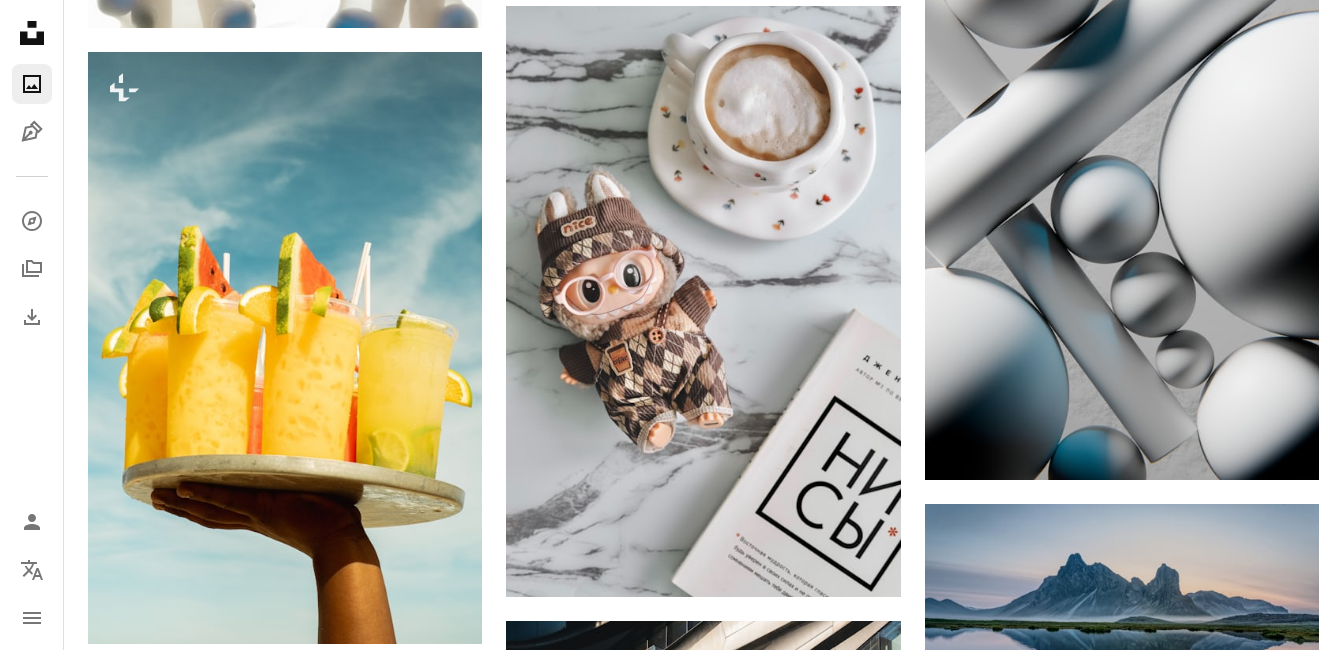 scroll, scrollTop: 78646, scrollLeft: 0, axis: vertical 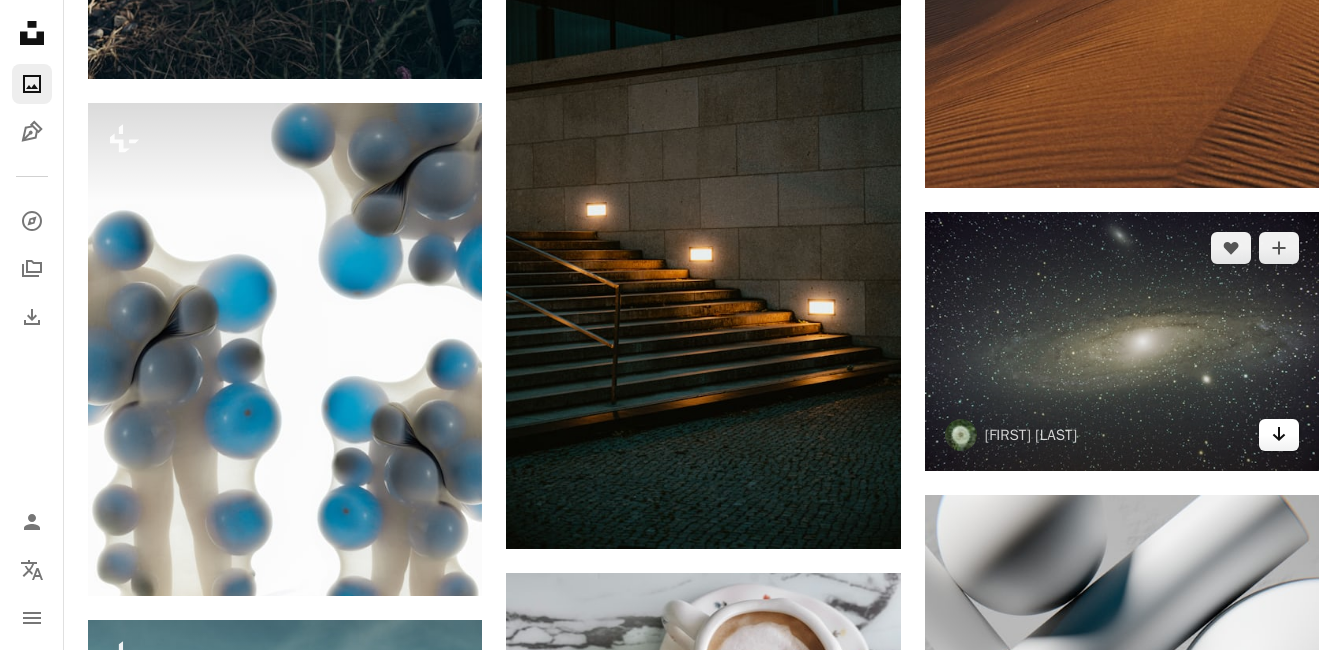click on "Arrow pointing down" at bounding box center [1279, 435] 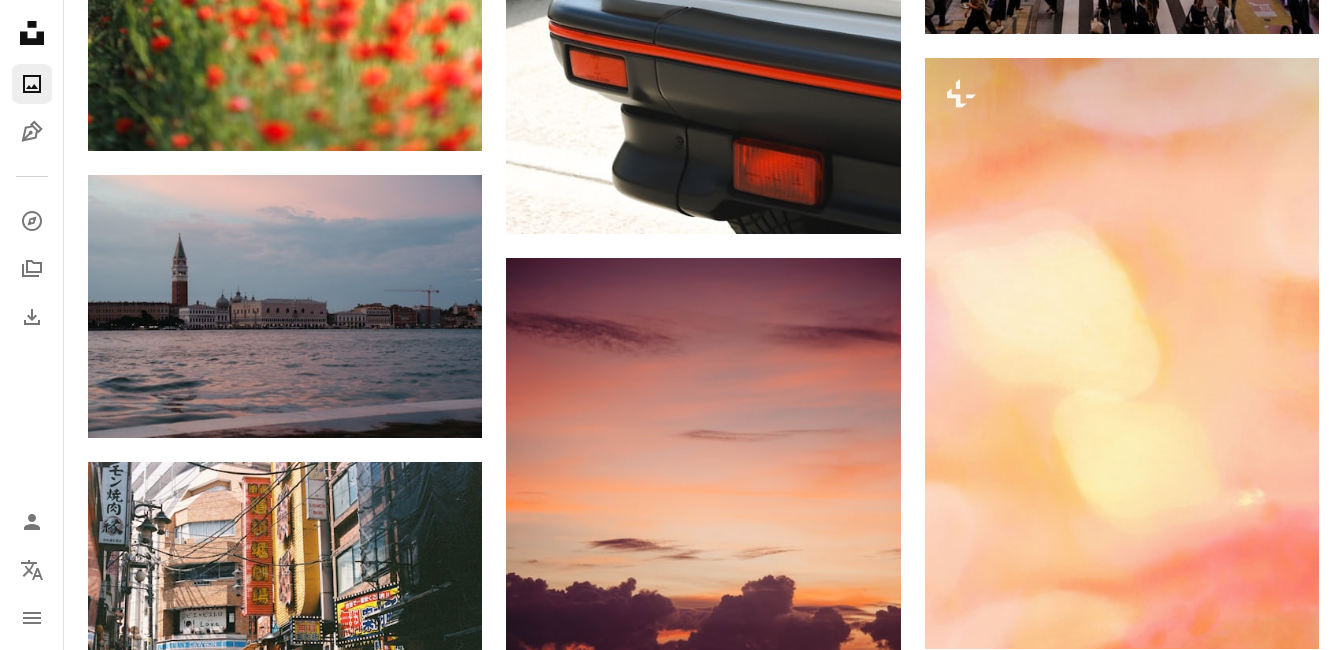 scroll, scrollTop: 99282, scrollLeft: 0, axis: vertical 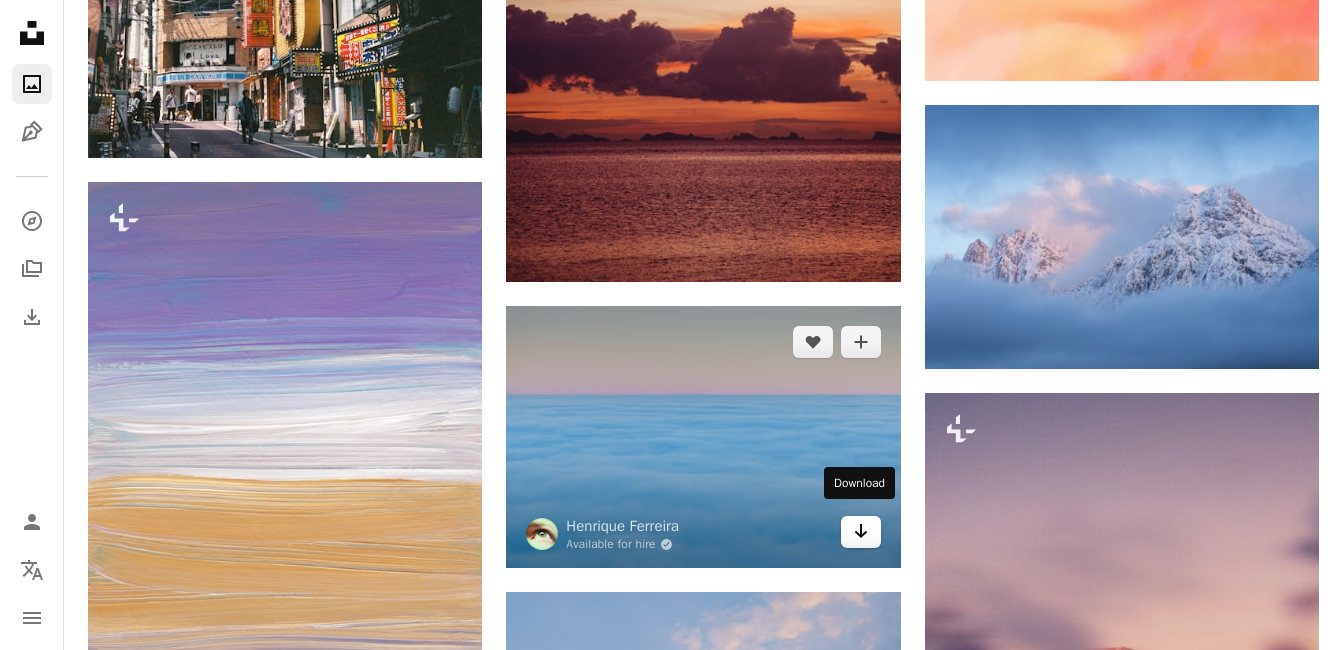 click on "Arrow pointing down" 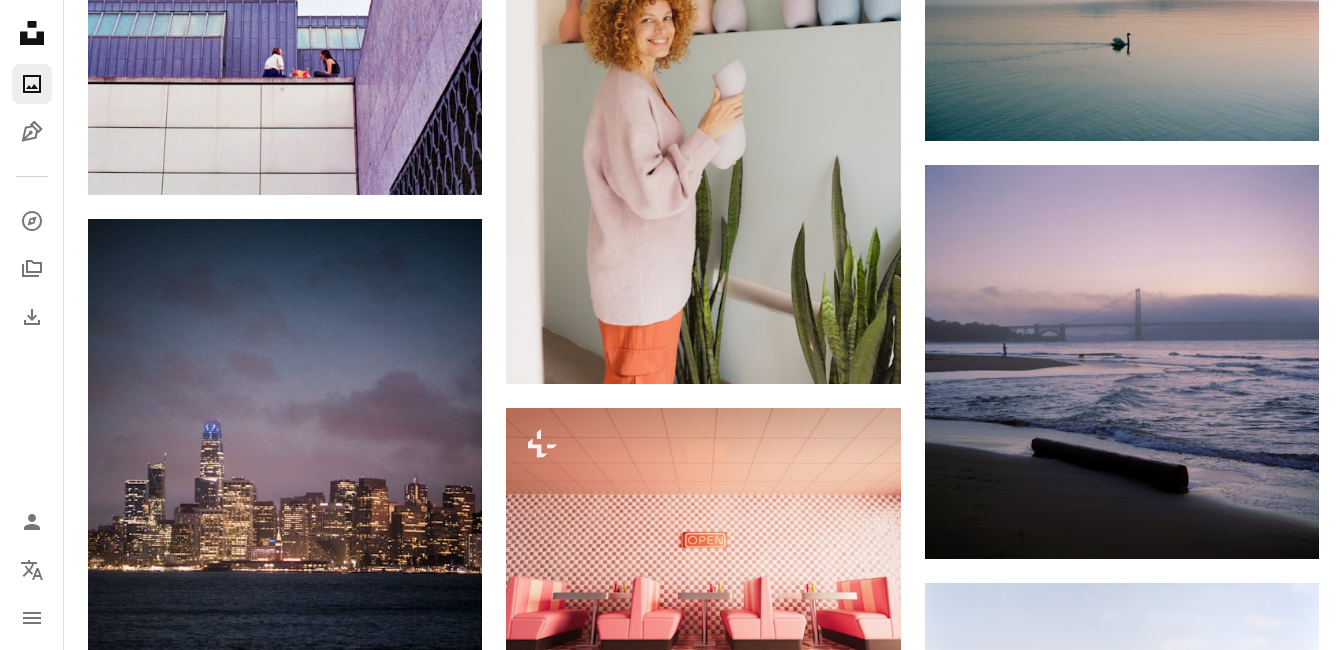 scroll, scrollTop: 102122, scrollLeft: 0, axis: vertical 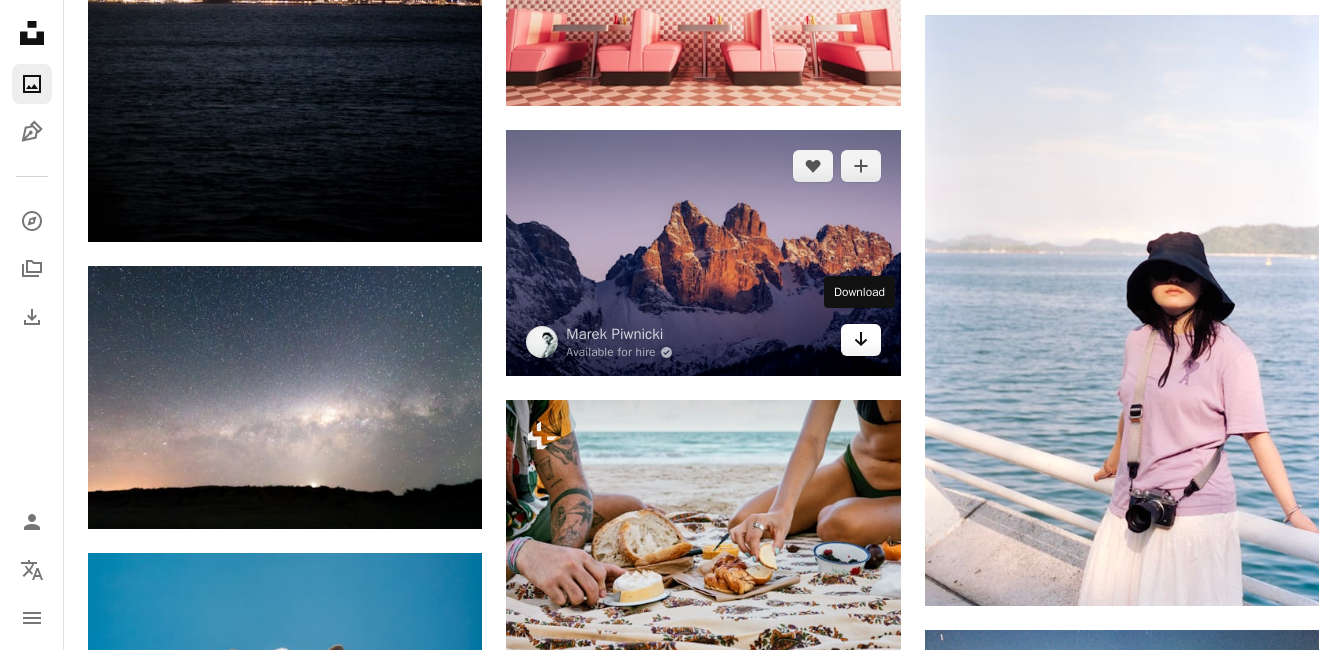 click on "Arrow pointing down" 